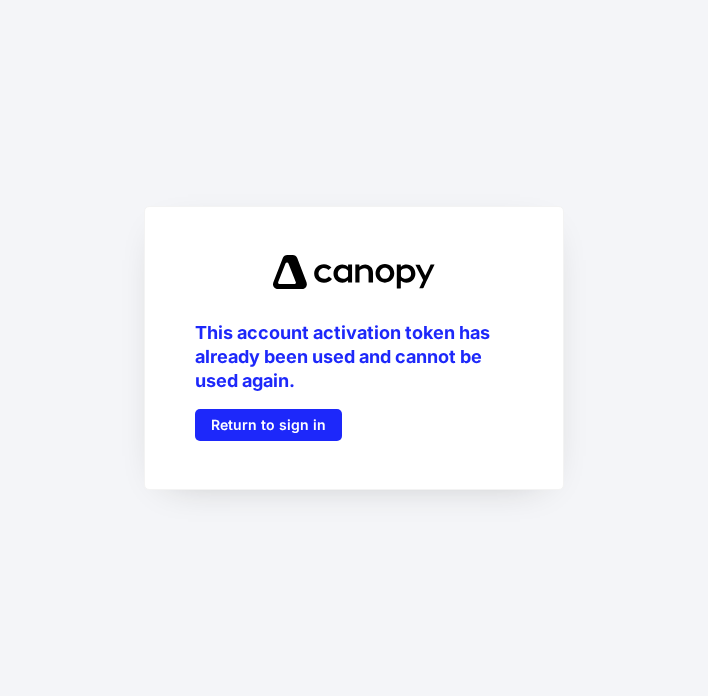 scroll, scrollTop: 0, scrollLeft: 0, axis: both 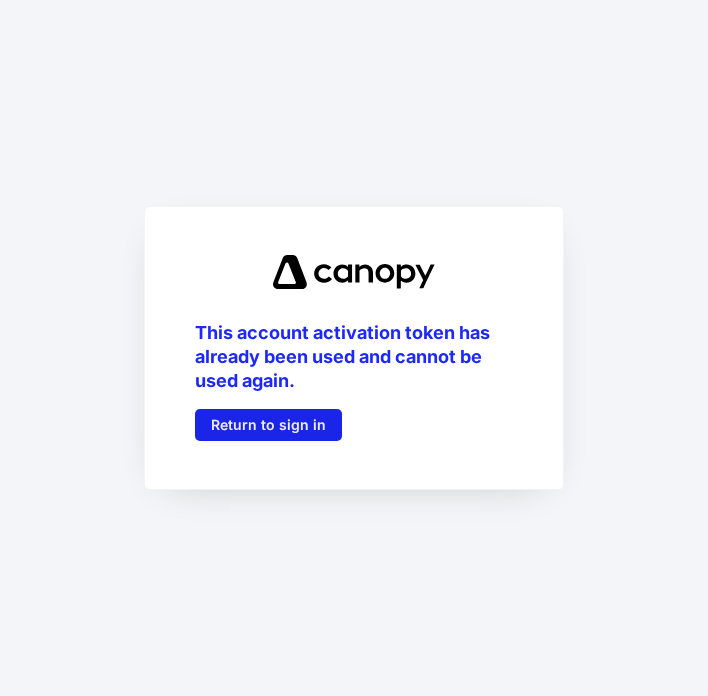 click on "Return to sign in" at bounding box center (268, 425) 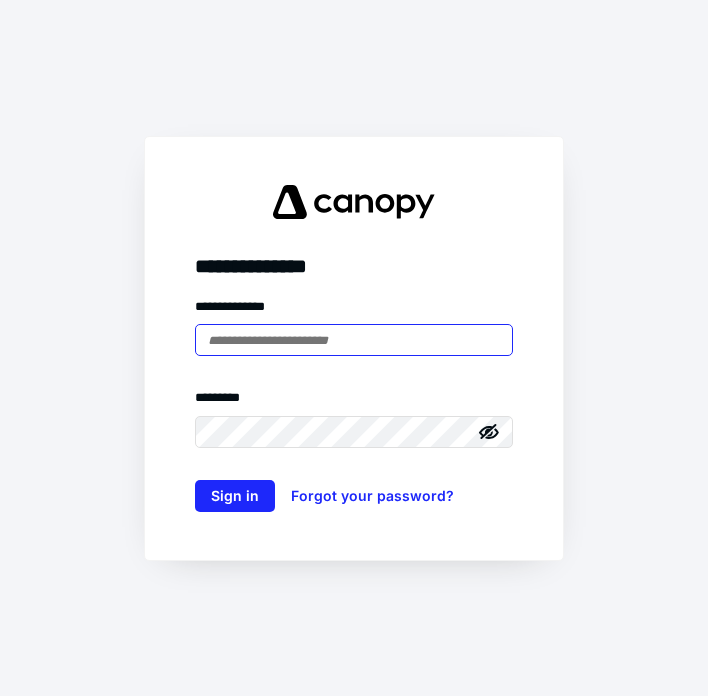 type on "**********" 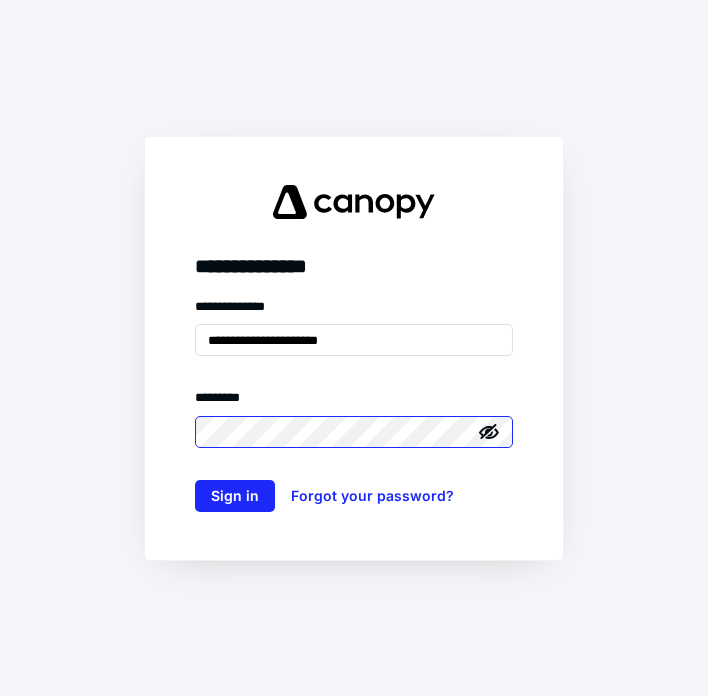 click on "Sign in" at bounding box center (235, 496) 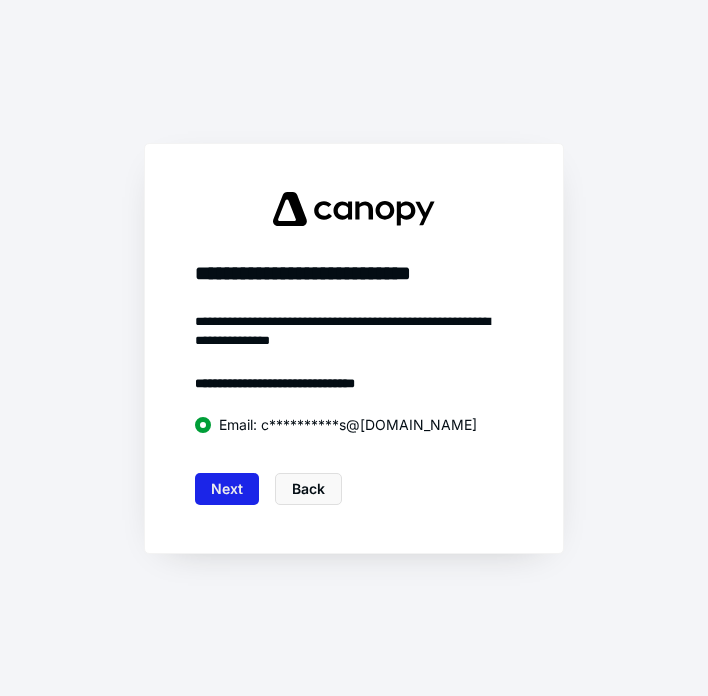 click on "Next" at bounding box center (227, 489) 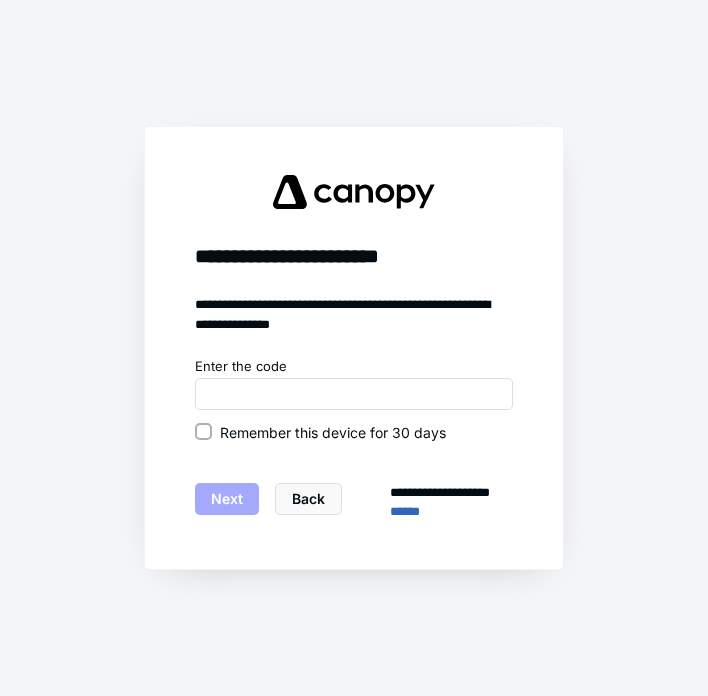 click 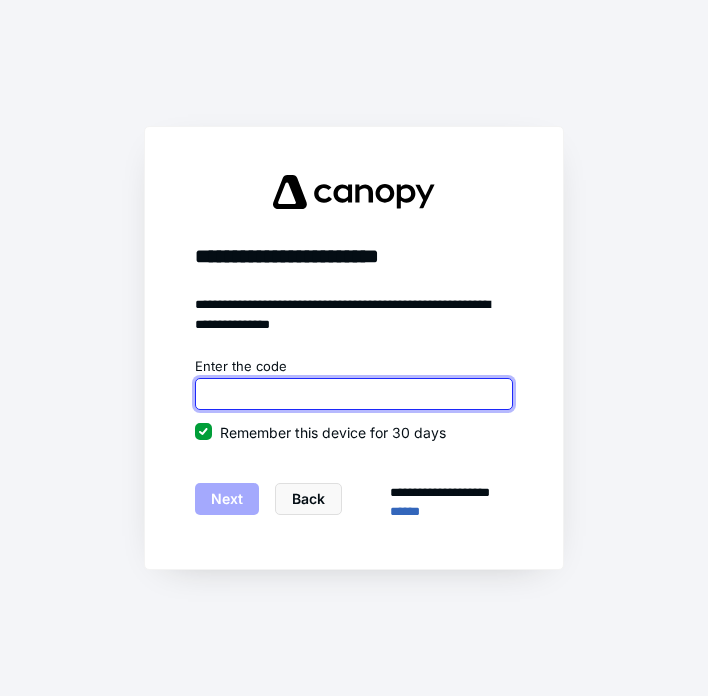click at bounding box center (354, 394) 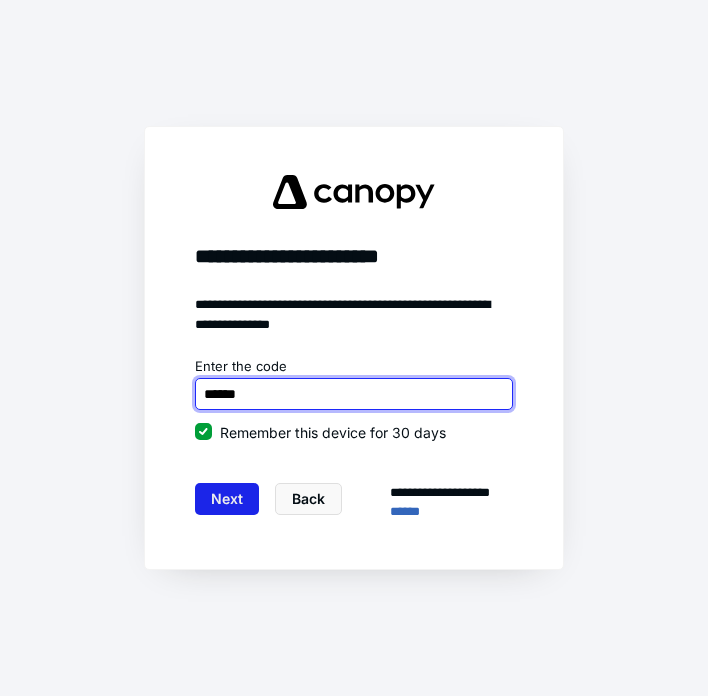type on "******" 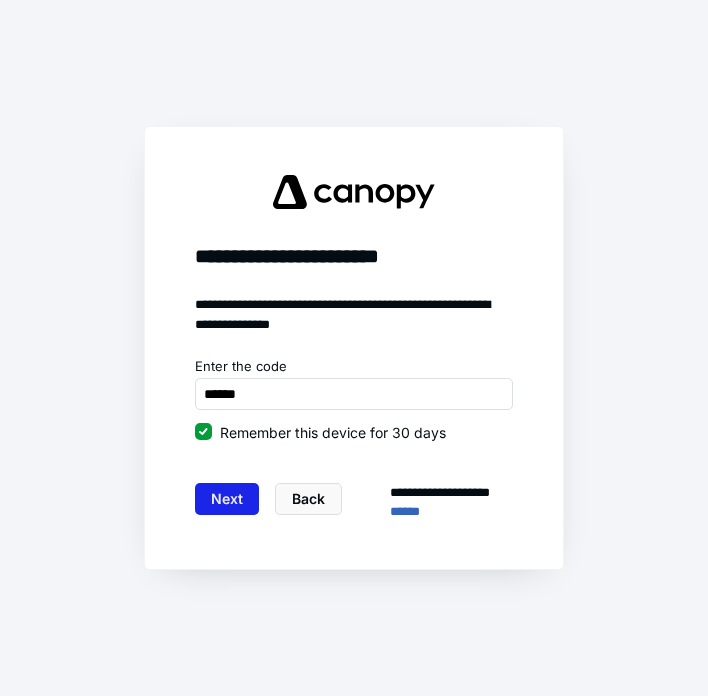 click on "Next" at bounding box center (227, 499) 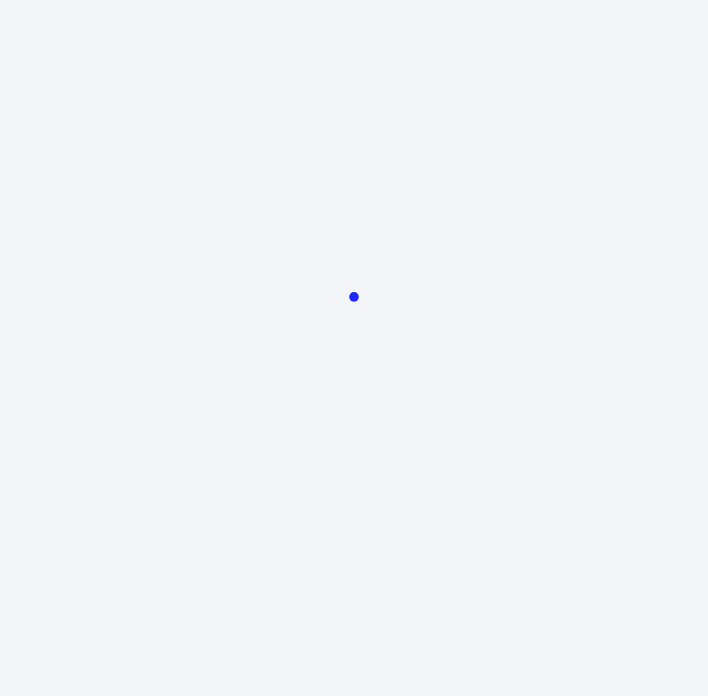scroll, scrollTop: 0, scrollLeft: 0, axis: both 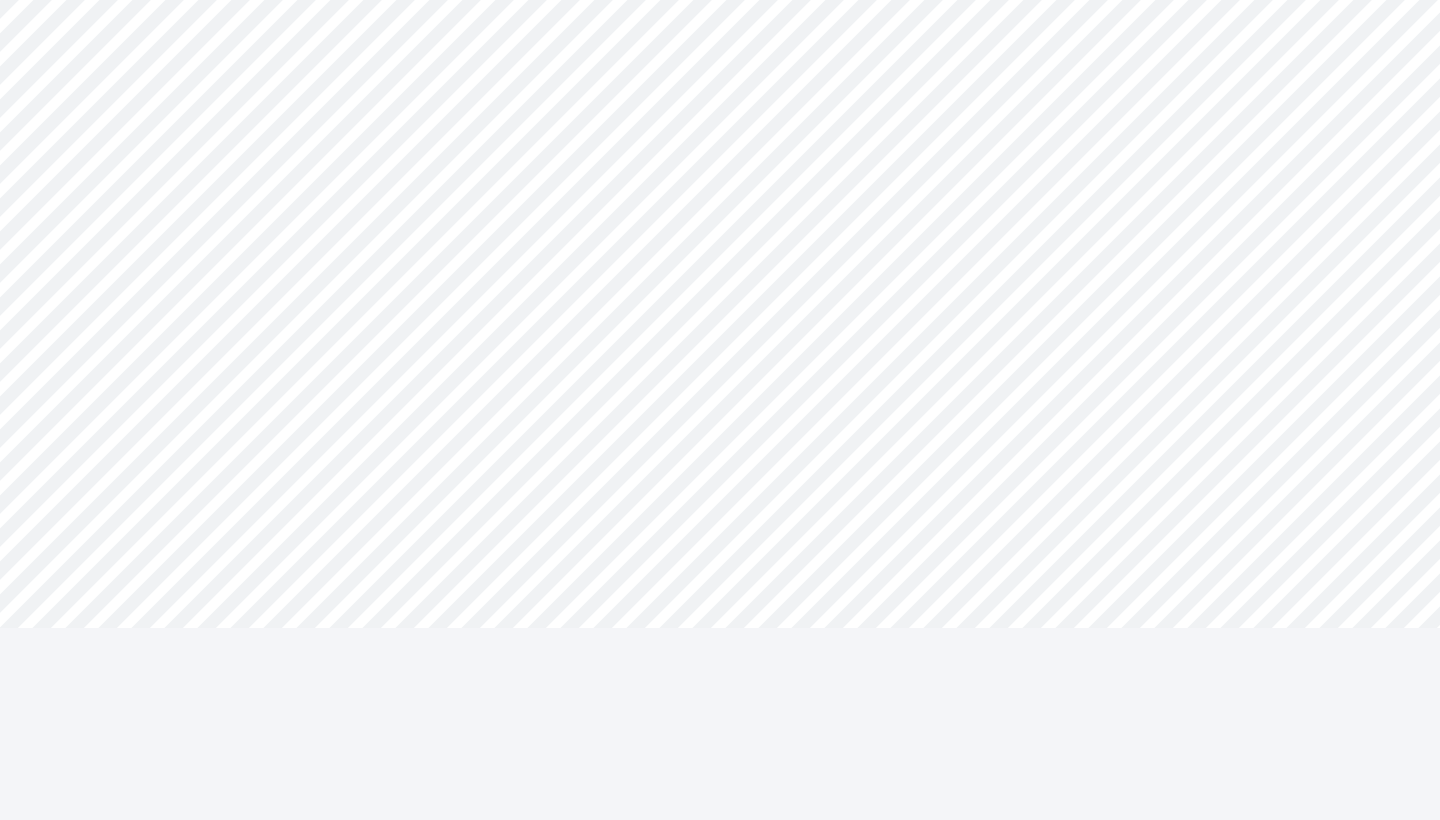click on "**********" at bounding box center [720, 410] 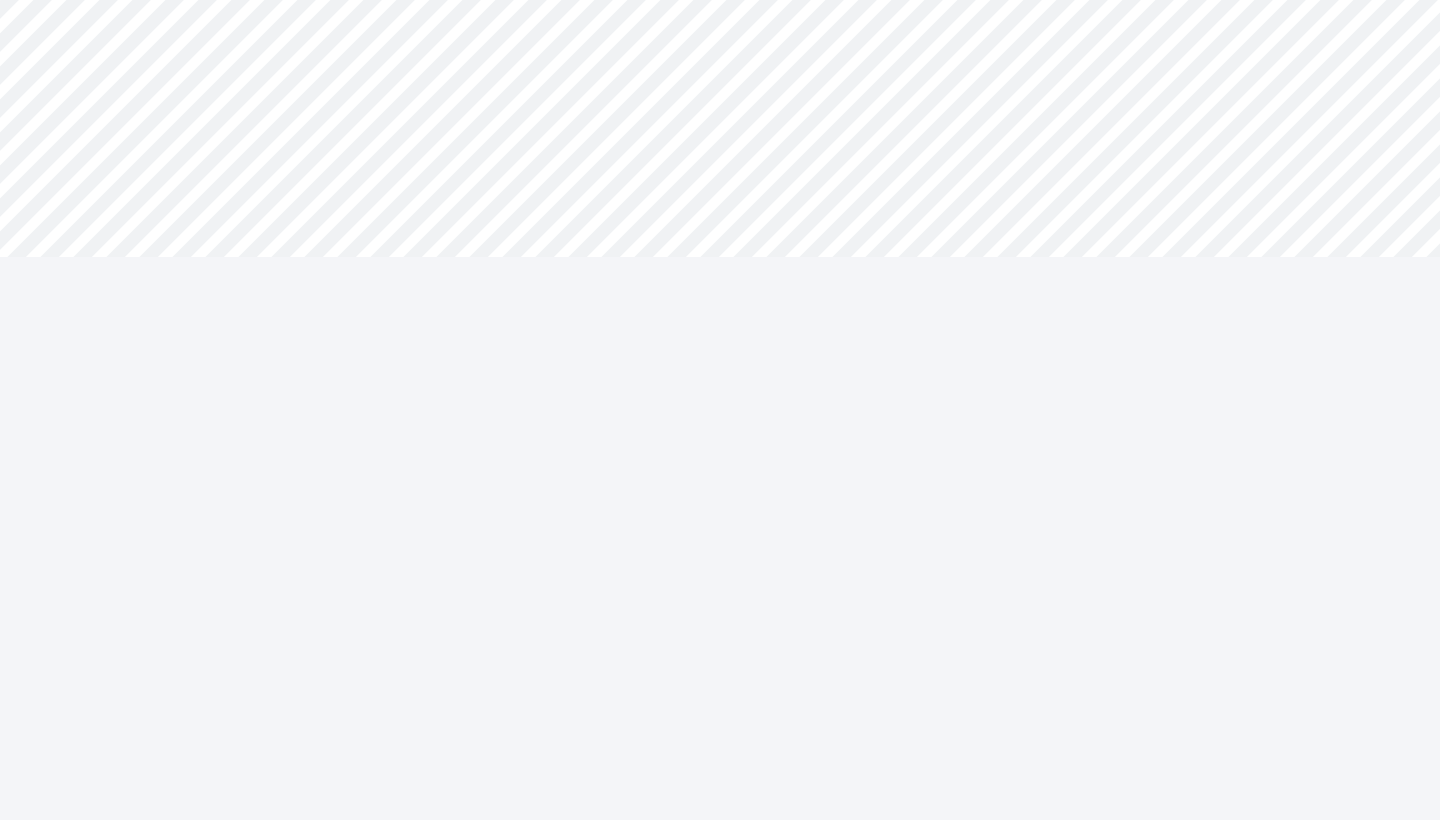 click on "**********" at bounding box center [720, 178] 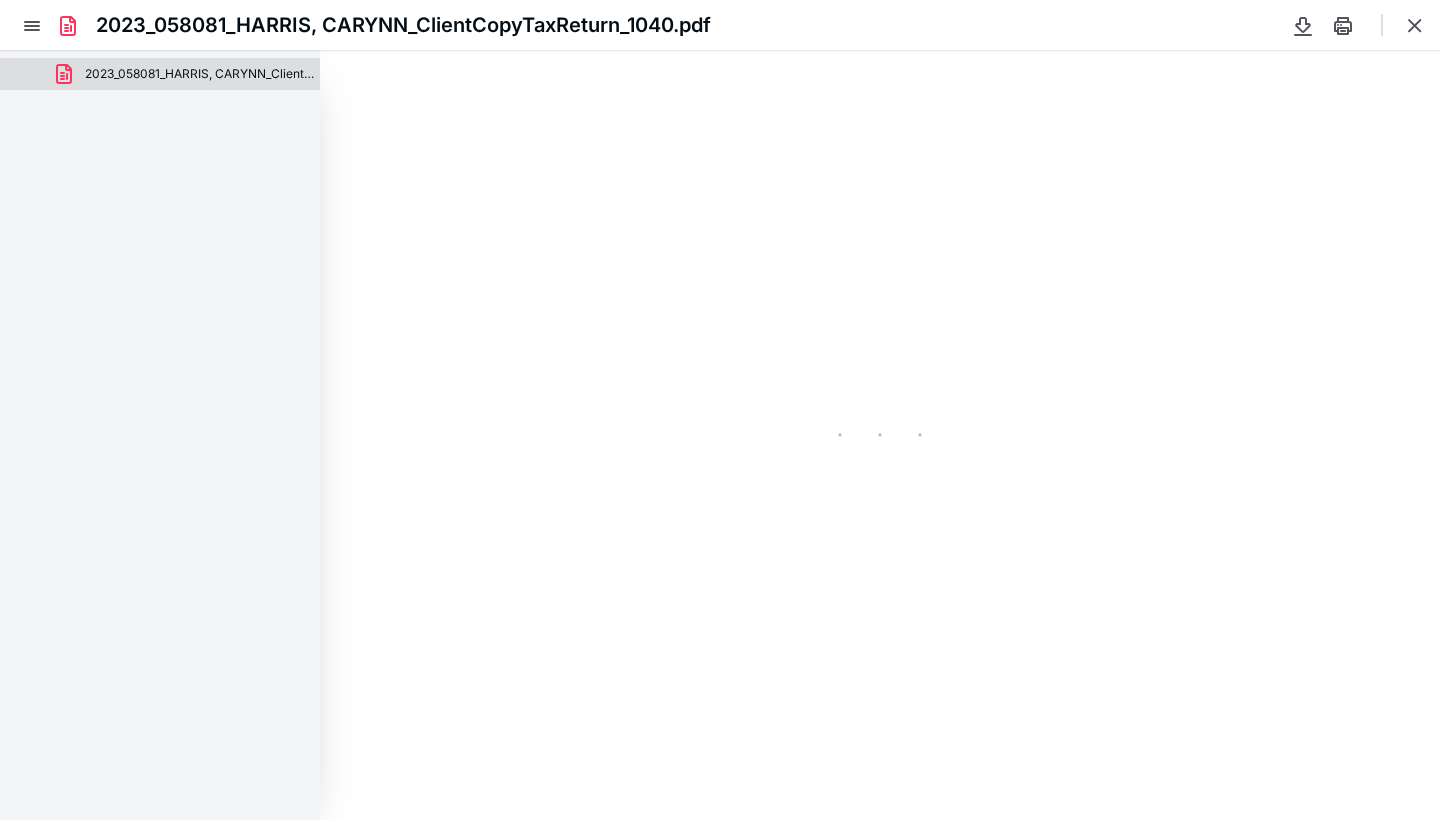 scroll, scrollTop: 0, scrollLeft: 0, axis: both 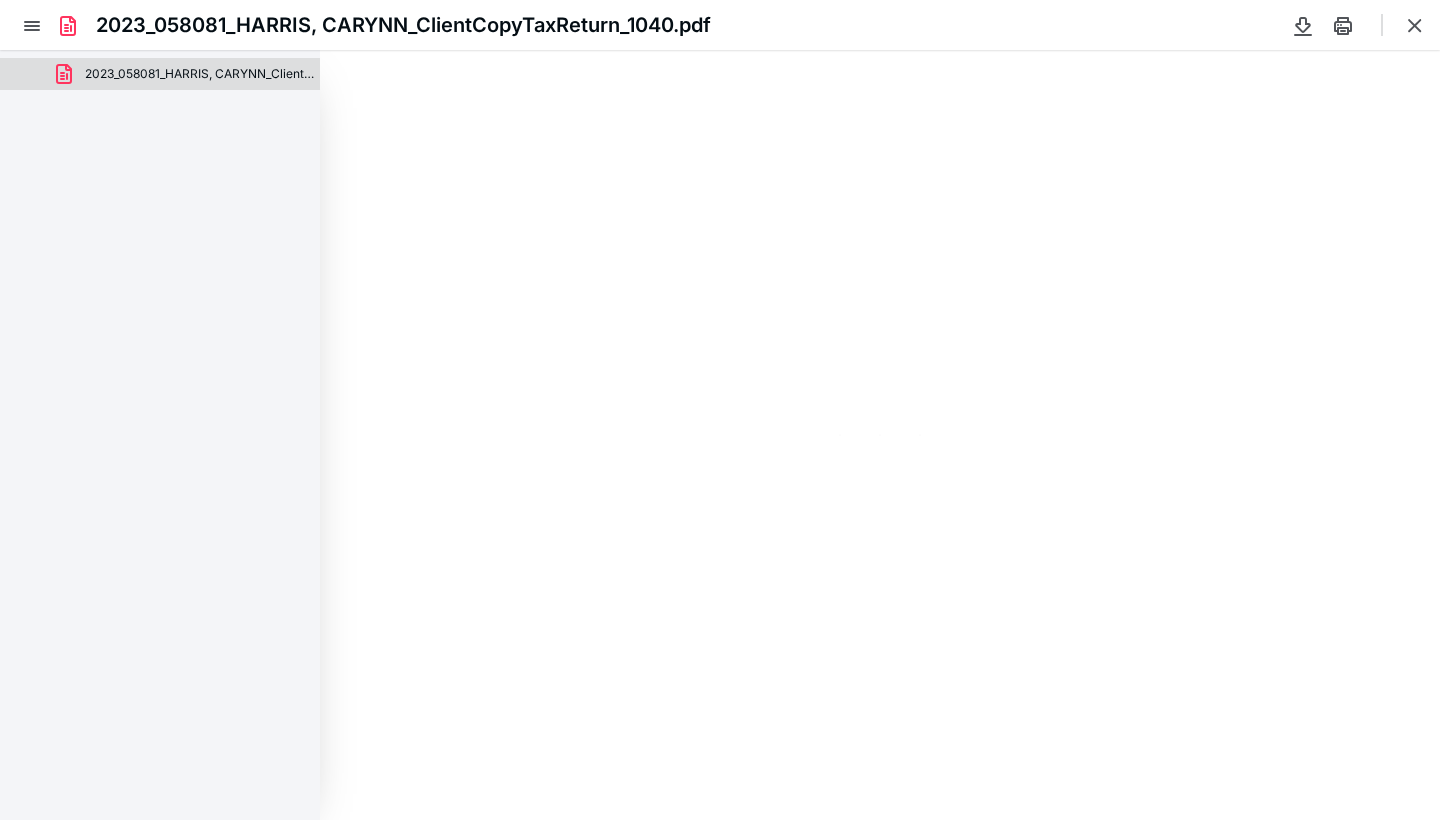 type on "178" 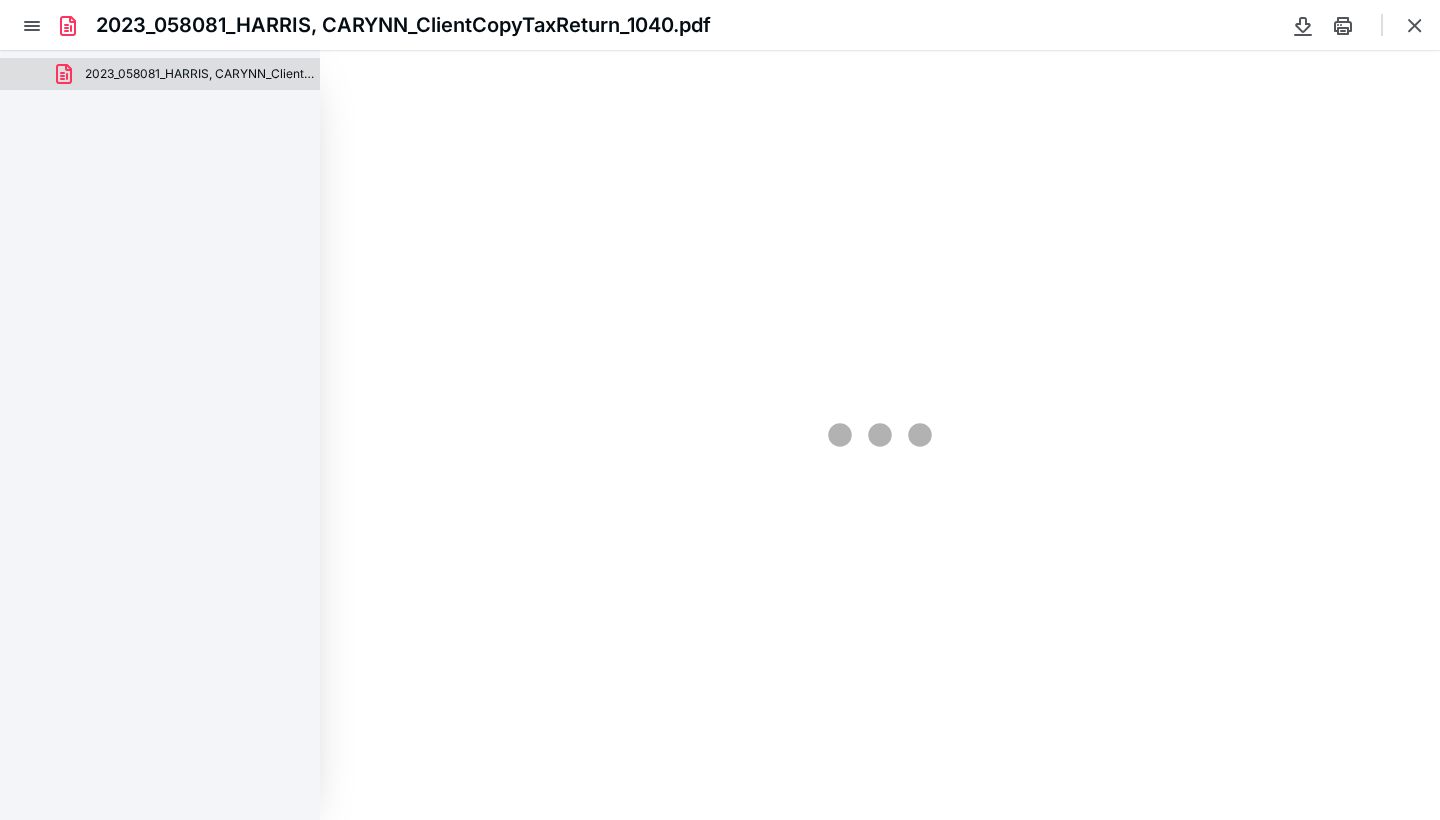scroll, scrollTop: 7107, scrollLeft: 0, axis: vertical 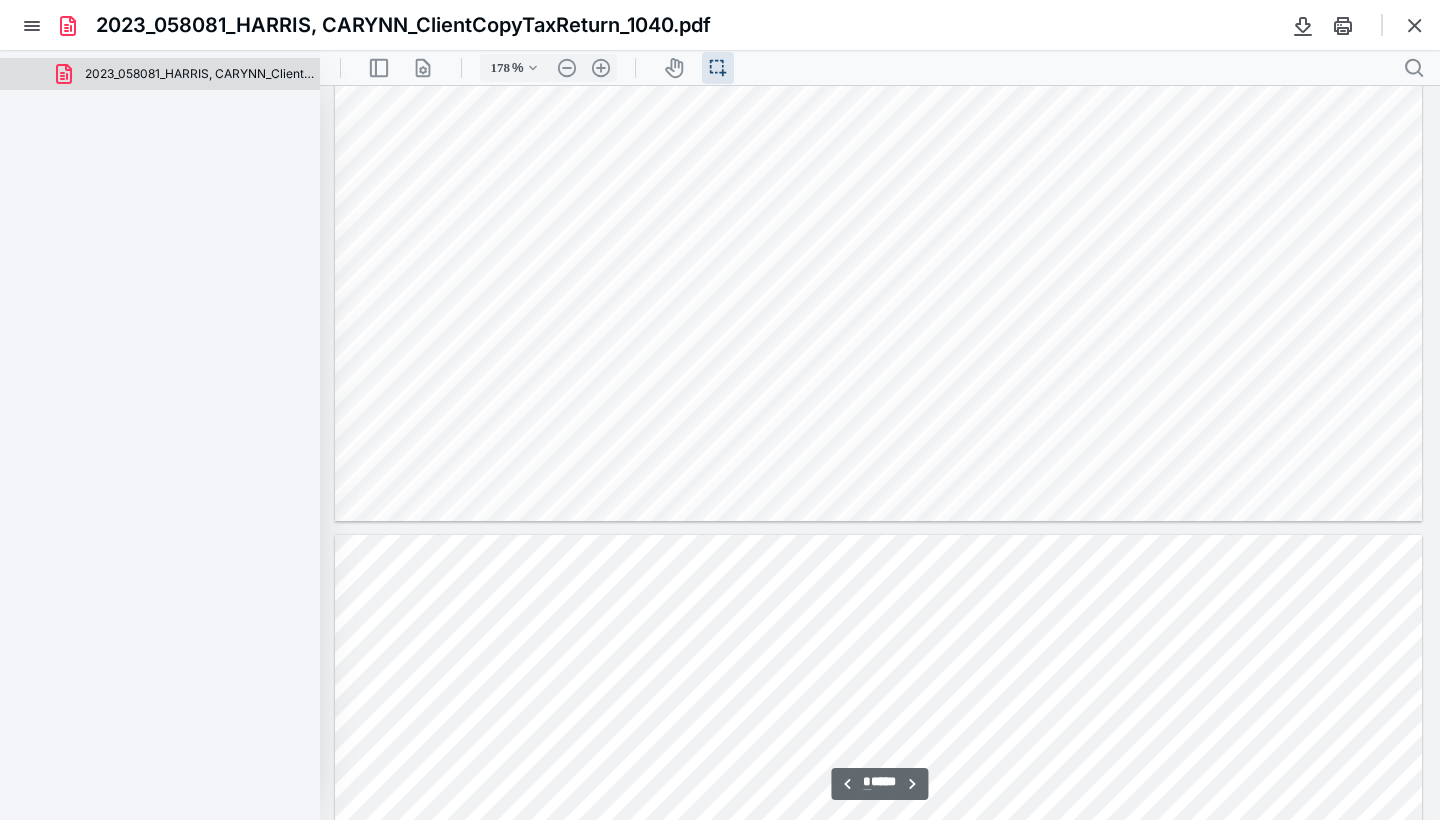 type on "*" 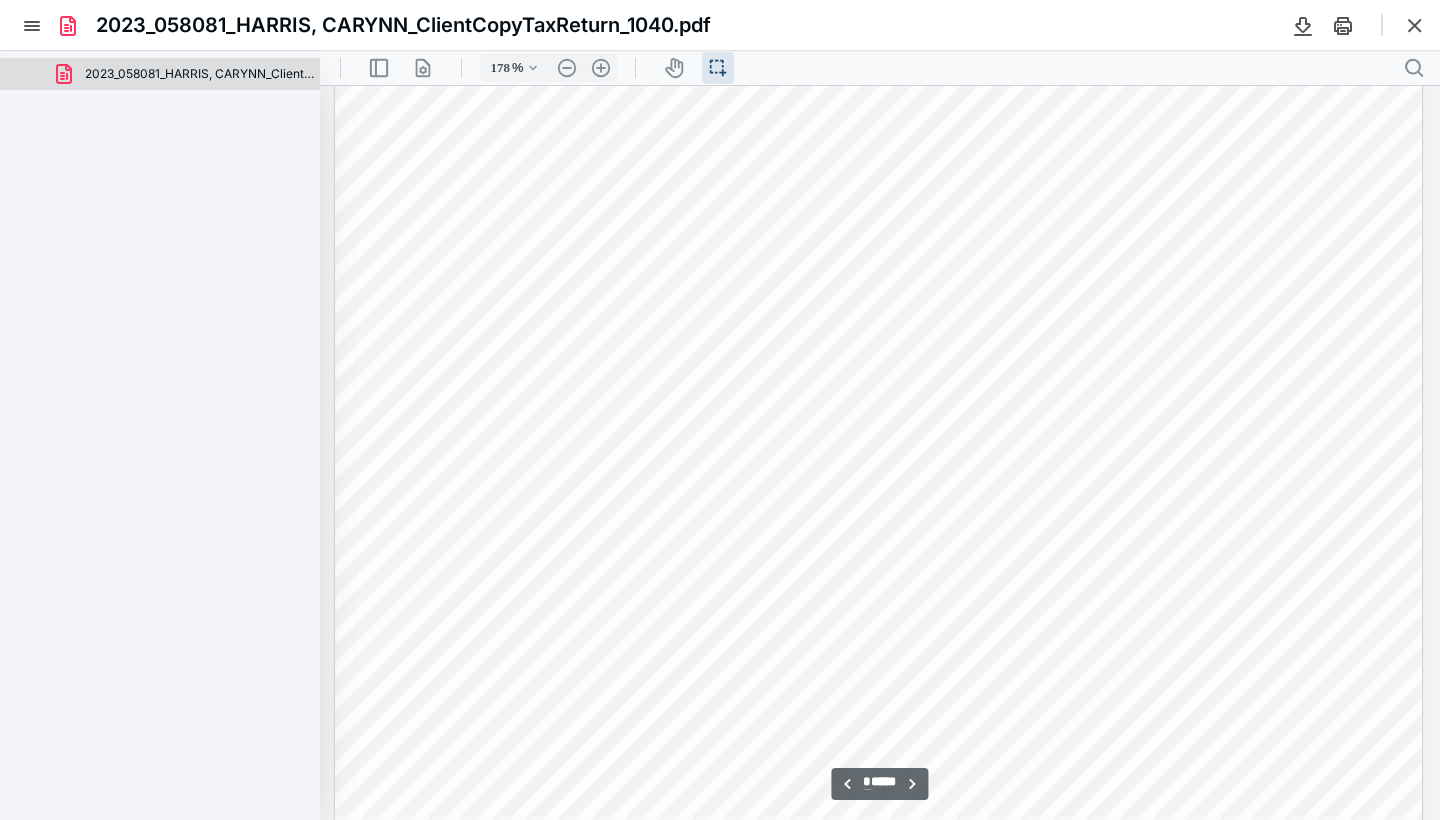 scroll, scrollTop: 9958, scrollLeft: 0, axis: vertical 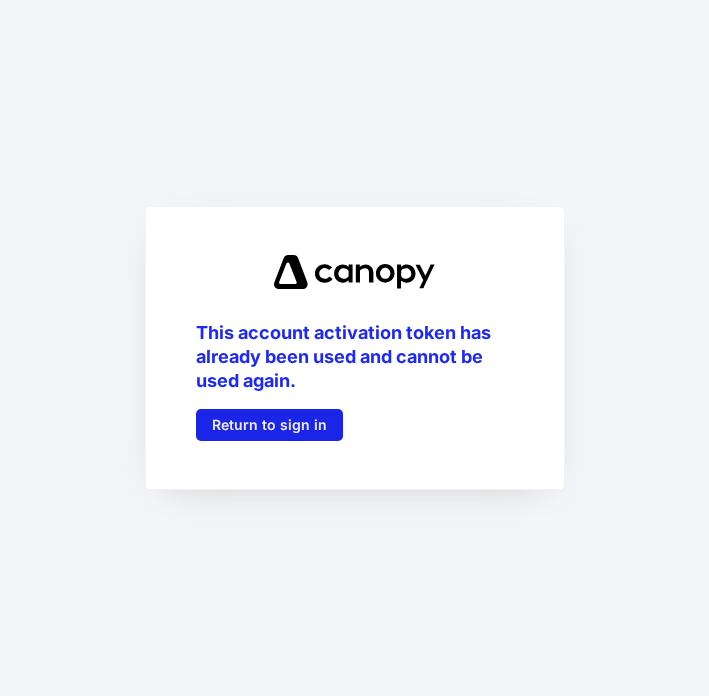 click on "Return to sign in" at bounding box center (269, 425) 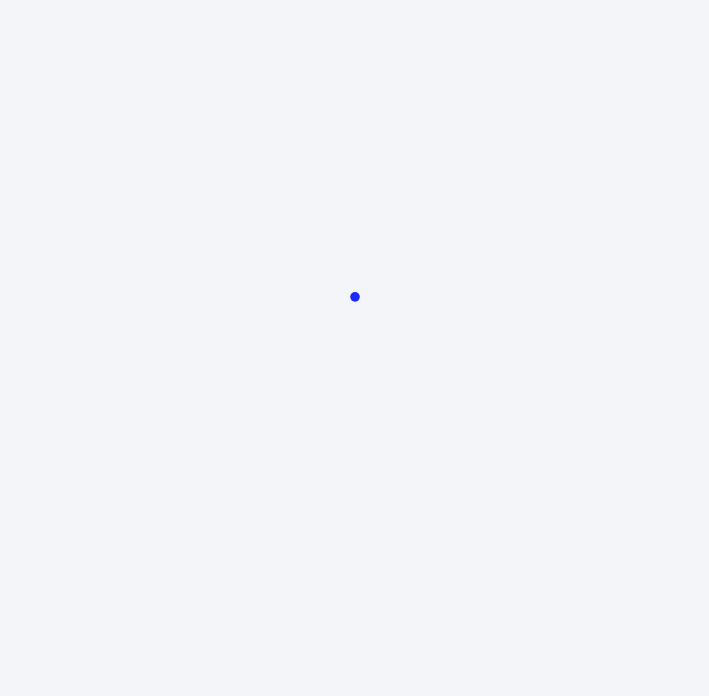 scroll, scrollTop: 0, scrollLeft: 0, axis: both 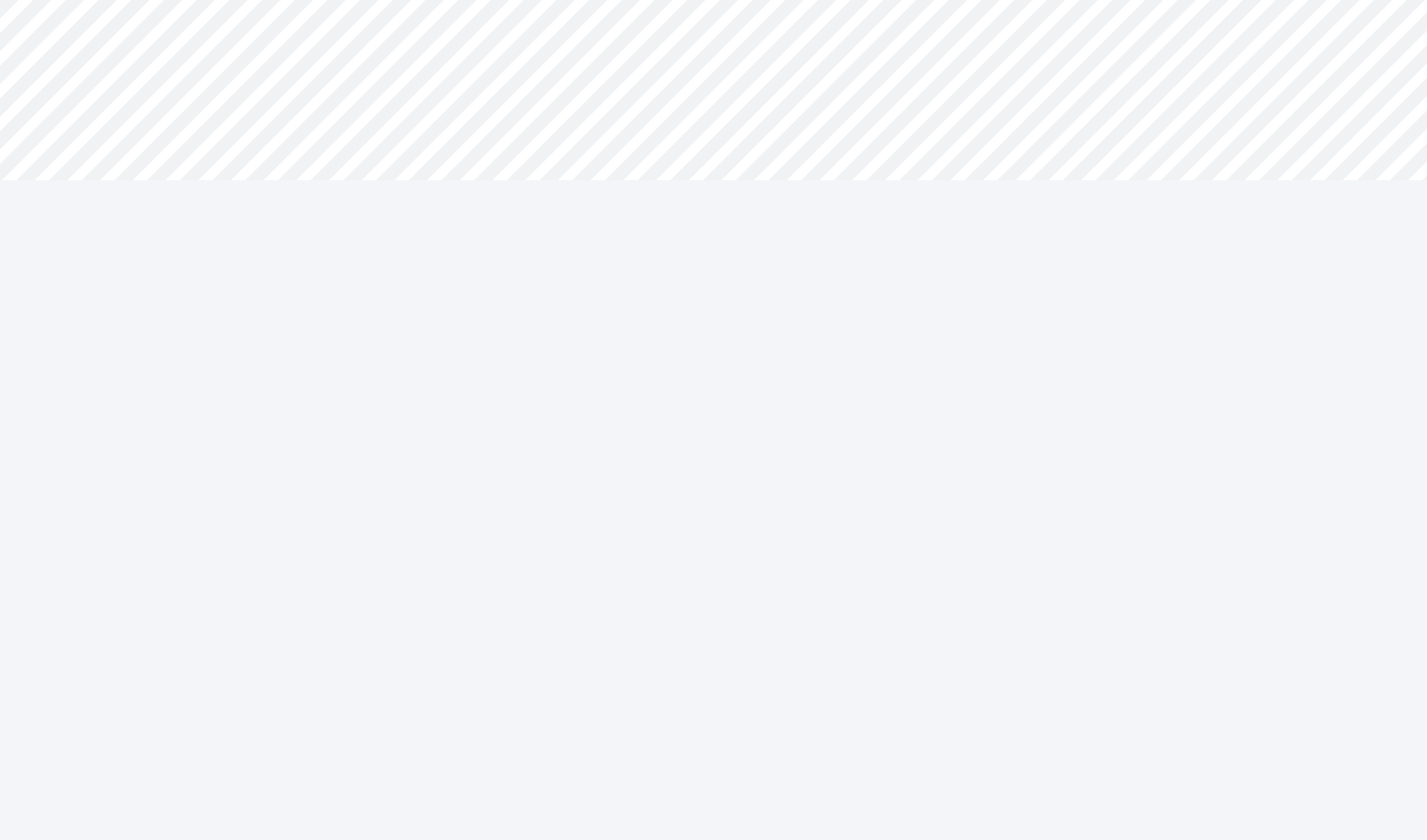 click on "**********" at bounding box center (714, 420) 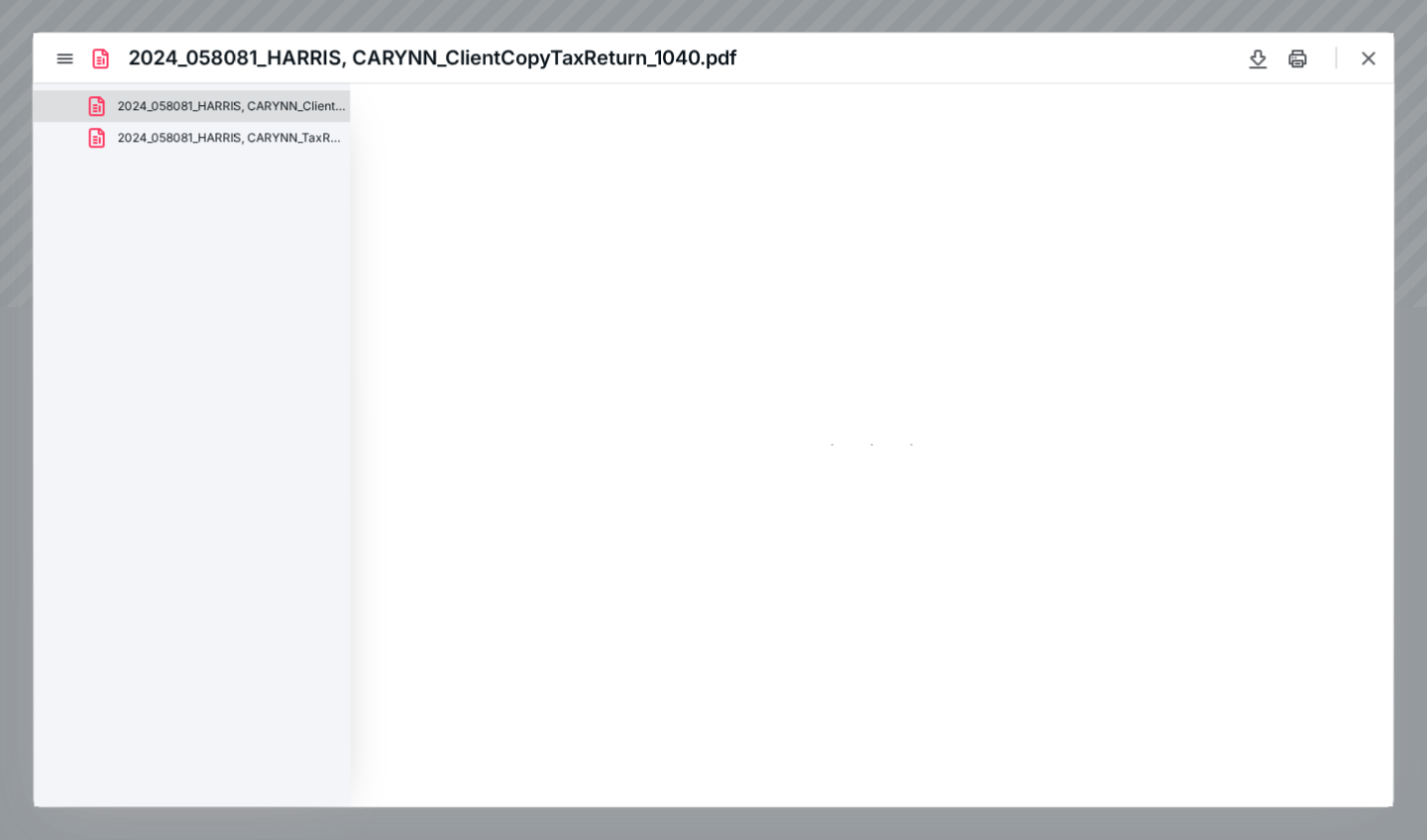 scroll, scrollTop: 0, scrollLeft: 0, axis: both 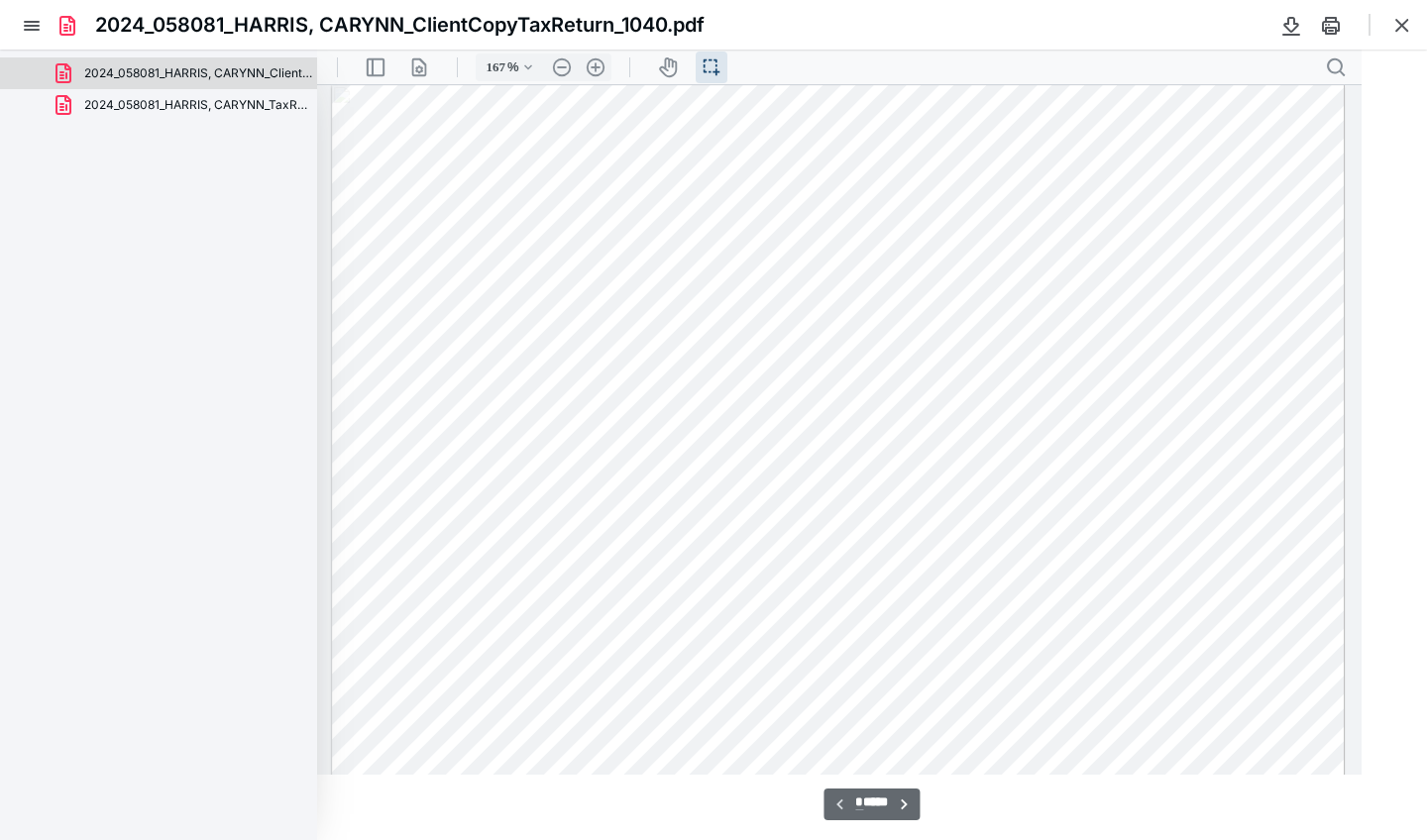 type on "178" 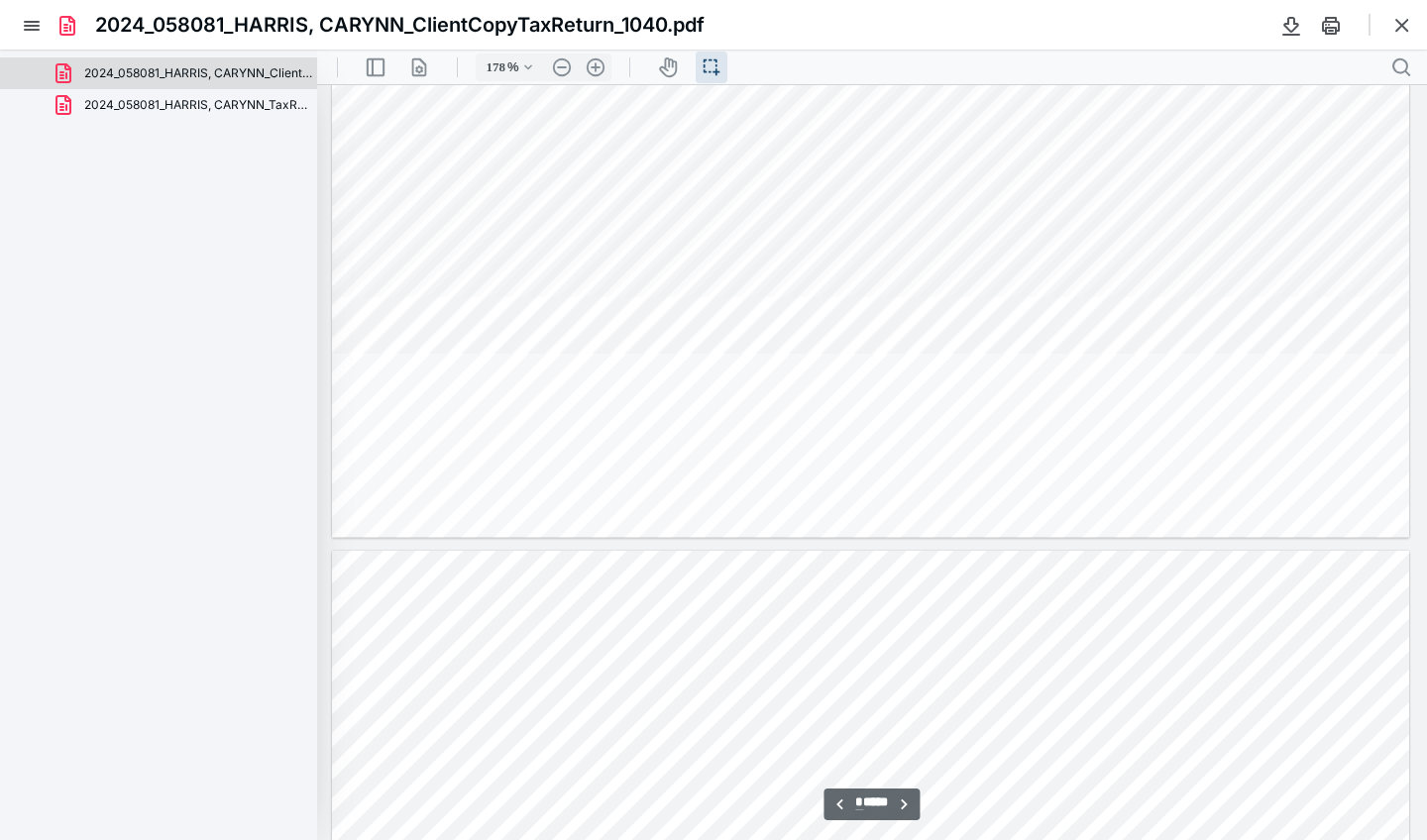 type on "*" 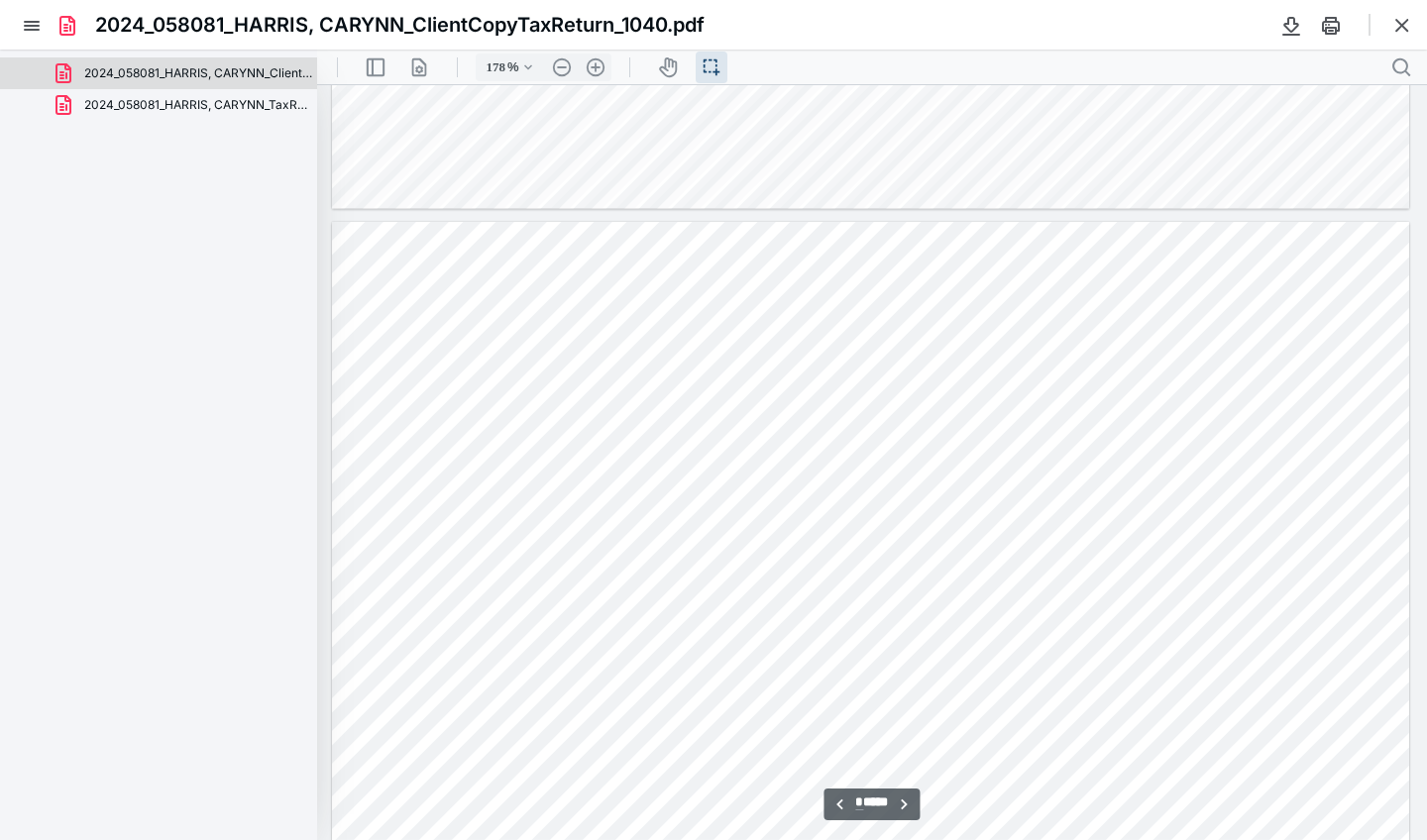 scroll, scrollTop: 2682, scrollLeft: 0, axis: vertical 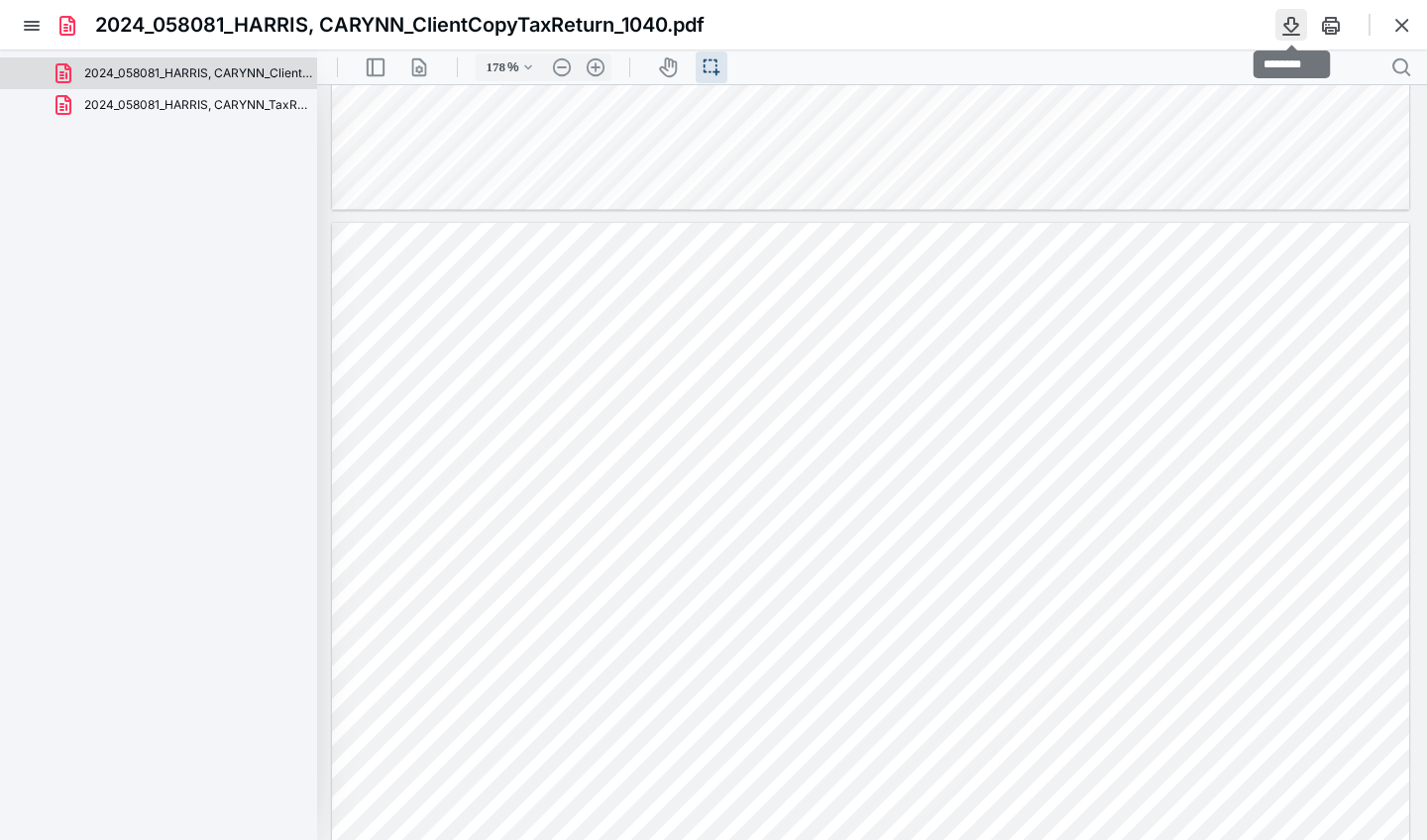 click at bounding box center (1291, 25) 